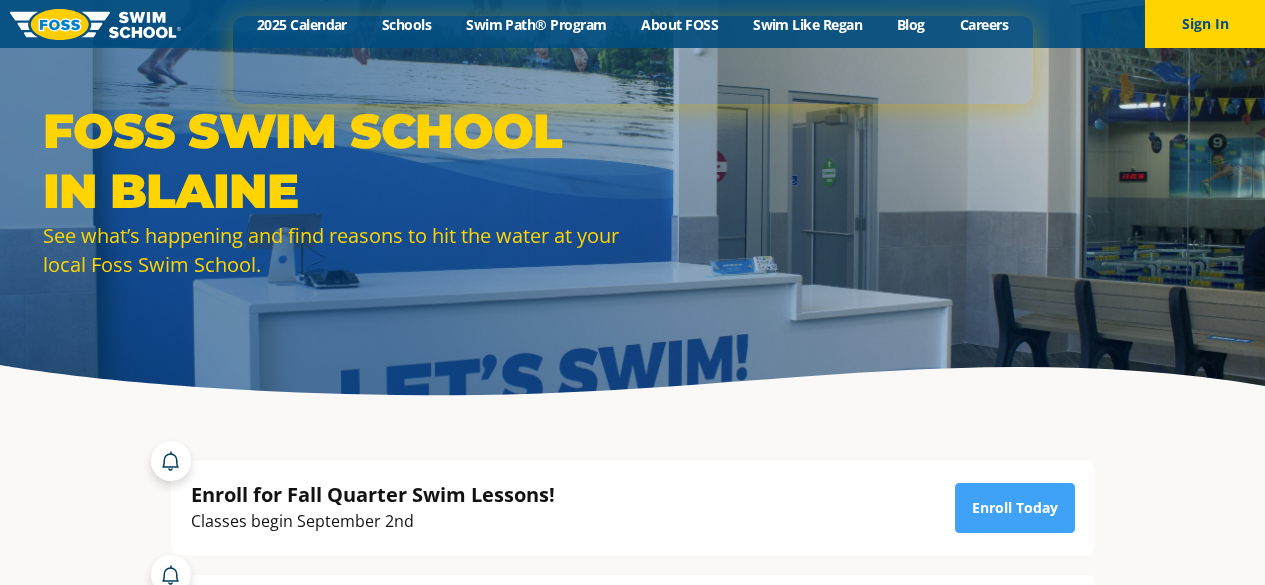 scroll, scrollTop: 0, scrollLeft: 0, axis: both 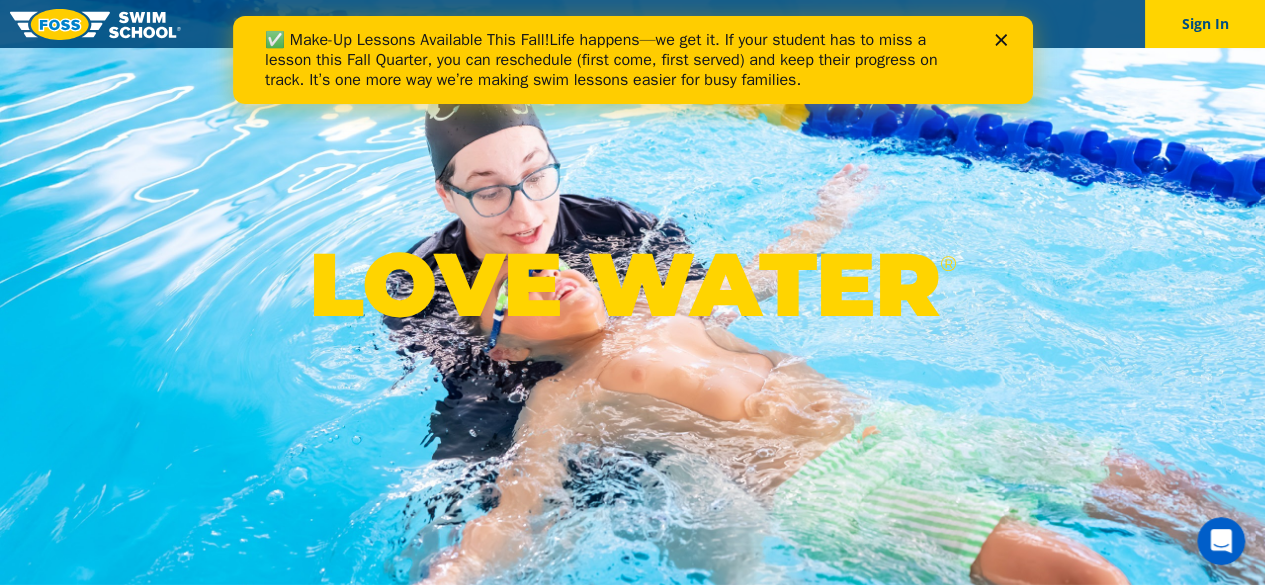 click 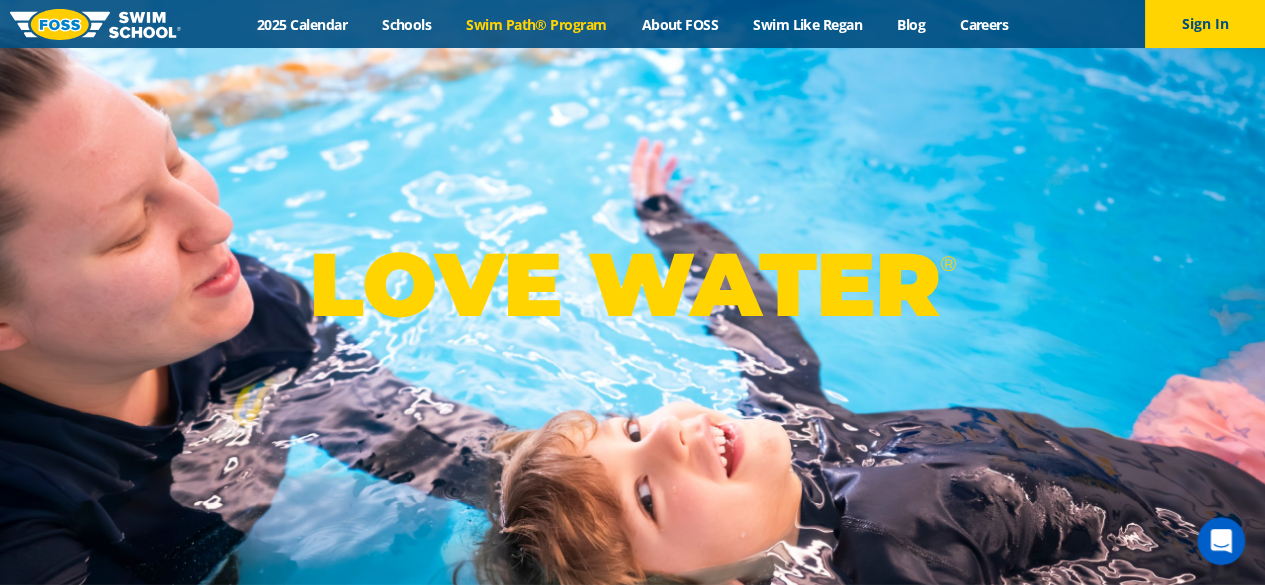 drag, startPoint x: 557, startPoint y: 34, endPoint x: 559, endPoint y: 20, distance: 14.142136 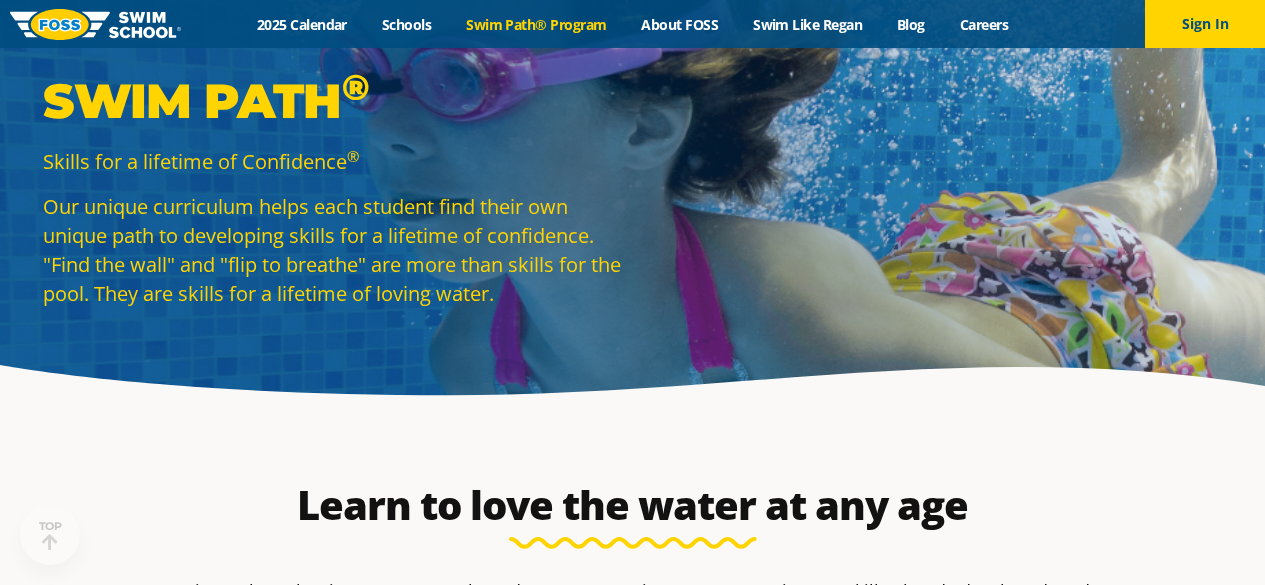 scroll, scrollTop: 512, scrollLeft: 0, axis: vertical 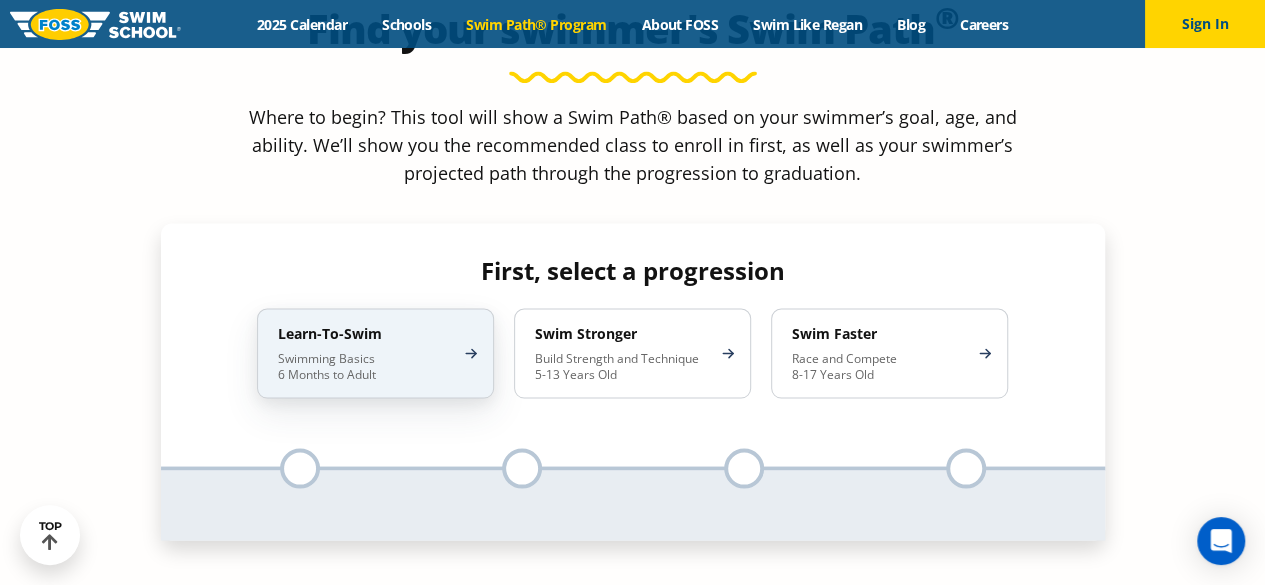 click on "Swimming Basics 6 Months to Adult" at bounding box center [365, 366] 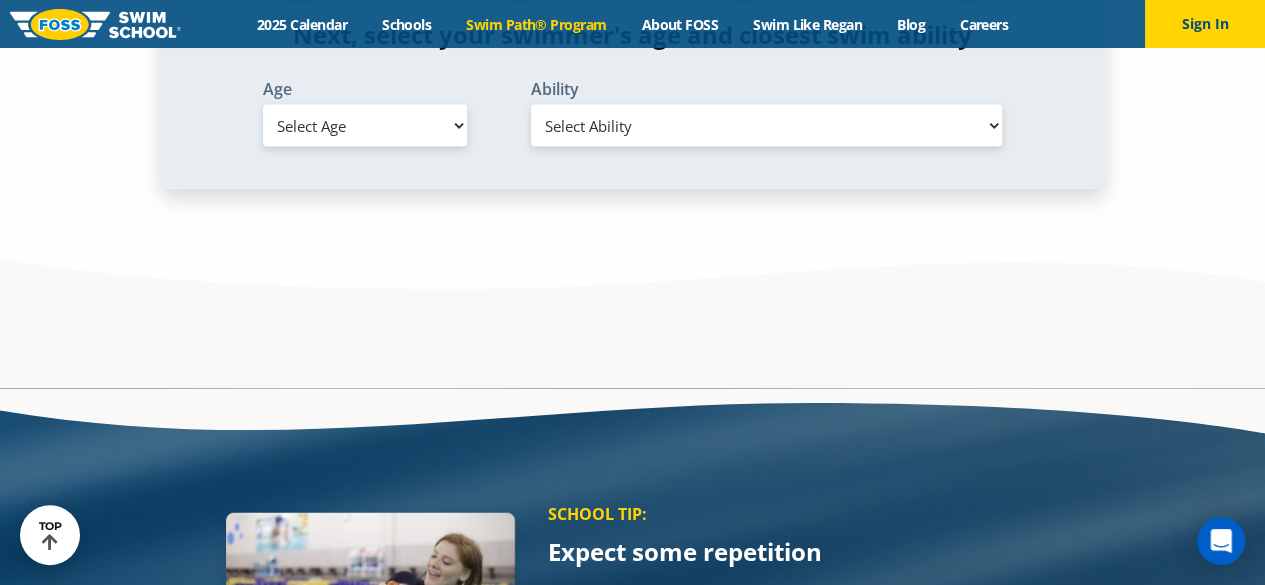 scroll, scrollTop: 2206, scrollLeft: 0, axis: vertical 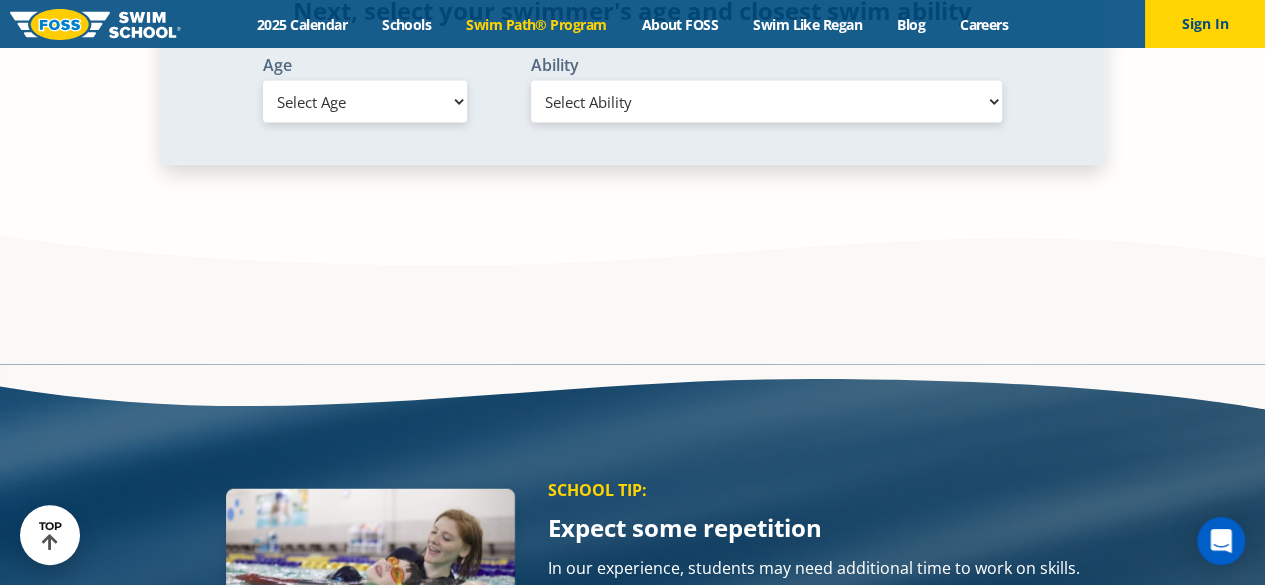 click on "Select Age 6 months - 1 year 1 year 2 years 3 years 4 years 5 years 6 years 7 years 8 years 9 years 10 years  11 years  12 years  13 years  14 years  15 years  16 years  17 years  Adult (18 years +)" at bounding box center [365, 102] 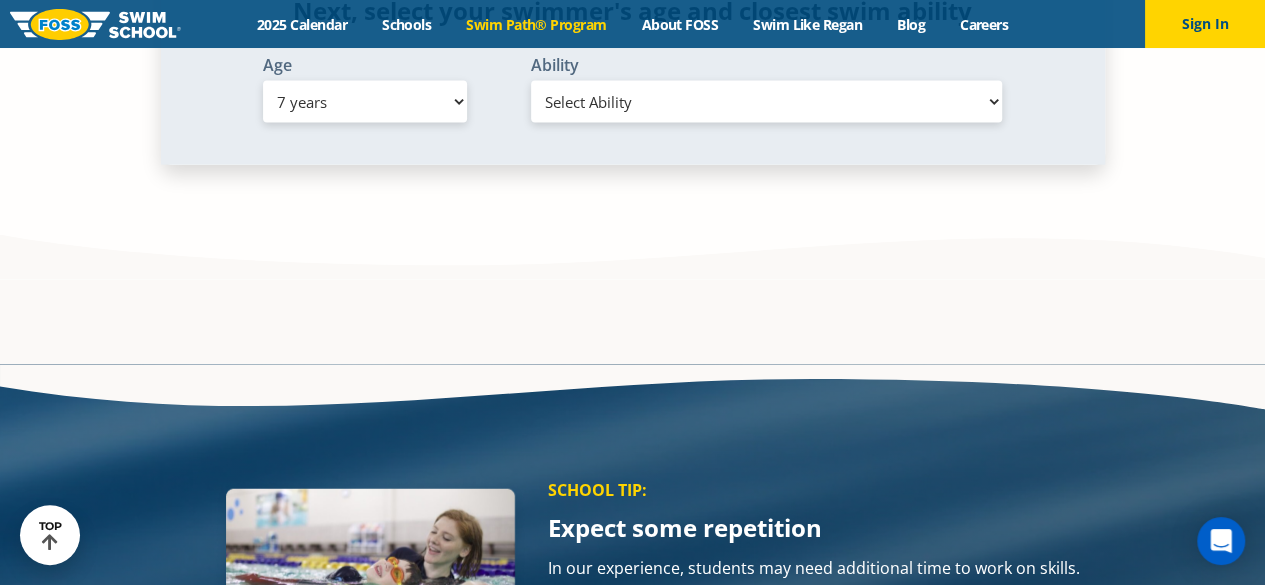 click on "Select Age 6 months - 1 year 1 year 2 years 3 years 4 years 5 years 6 years 7 years 8 years 9 years 10 years  11 years  12 years  13 years  14 years  15 years  16 years  17 years  Adult (18 years +)" at bounding box center (365, 102) 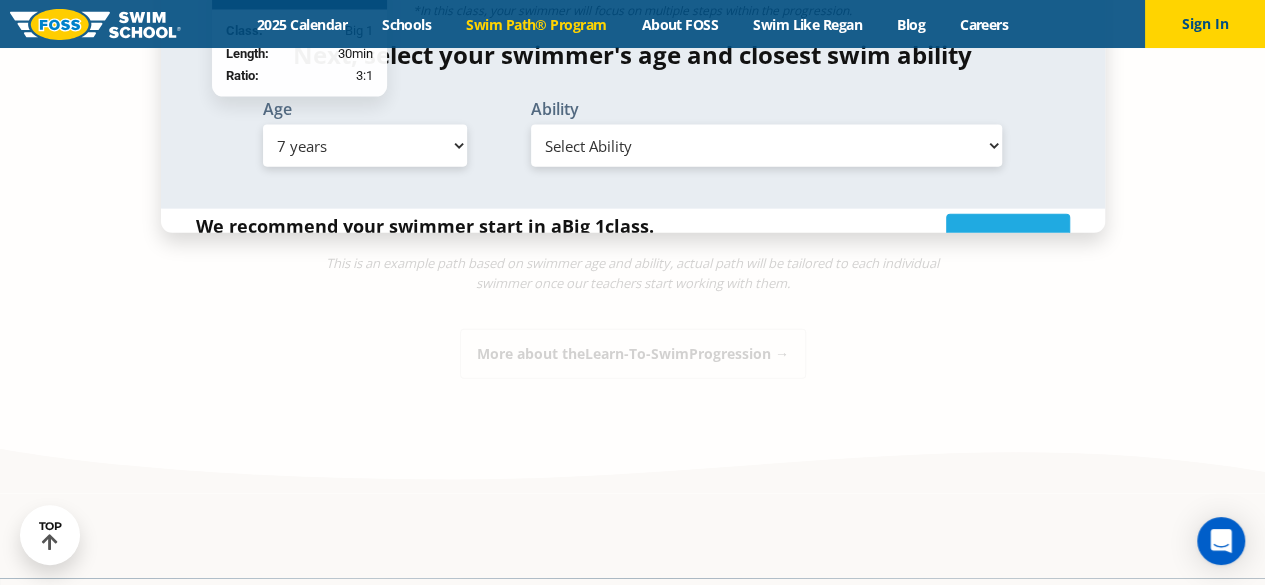 scroll, scrollTop: 2250, scrollLeft: 0, axis: vertical 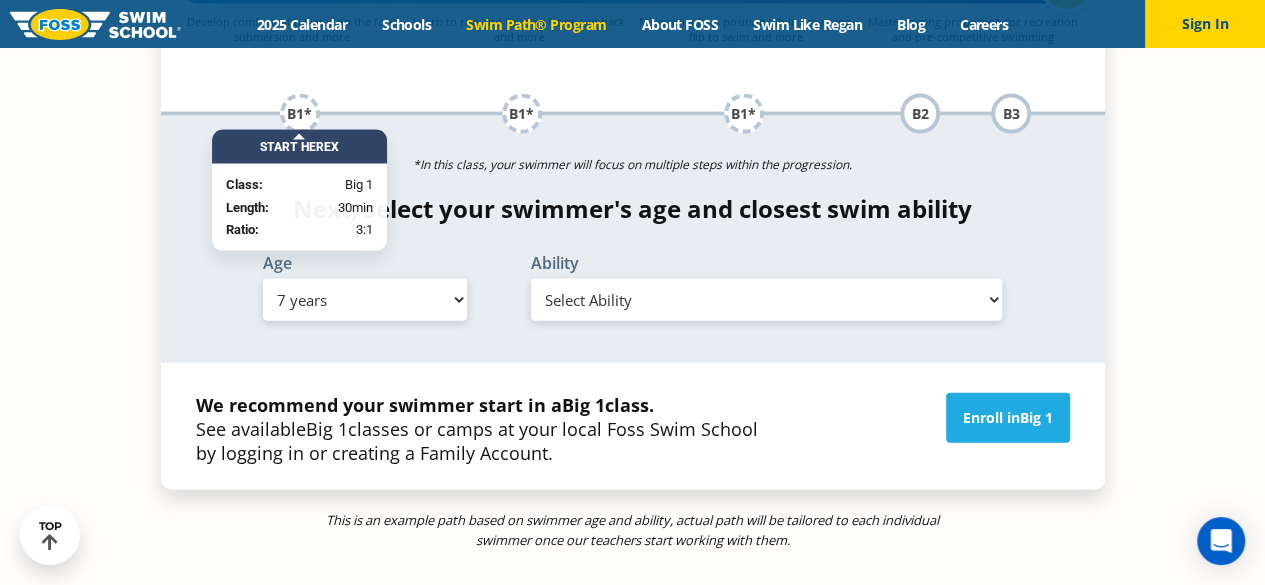 click on "Select Age 6 months - 1 year 1 year 2 years 3 years 4 years 5 years 6 years 7 years 8 years 9 years 10 years  11 years  12 years  13 years  14 years  15 years  16 years  17 years  Adult (18 years +)" at bounding box center (365, 300) 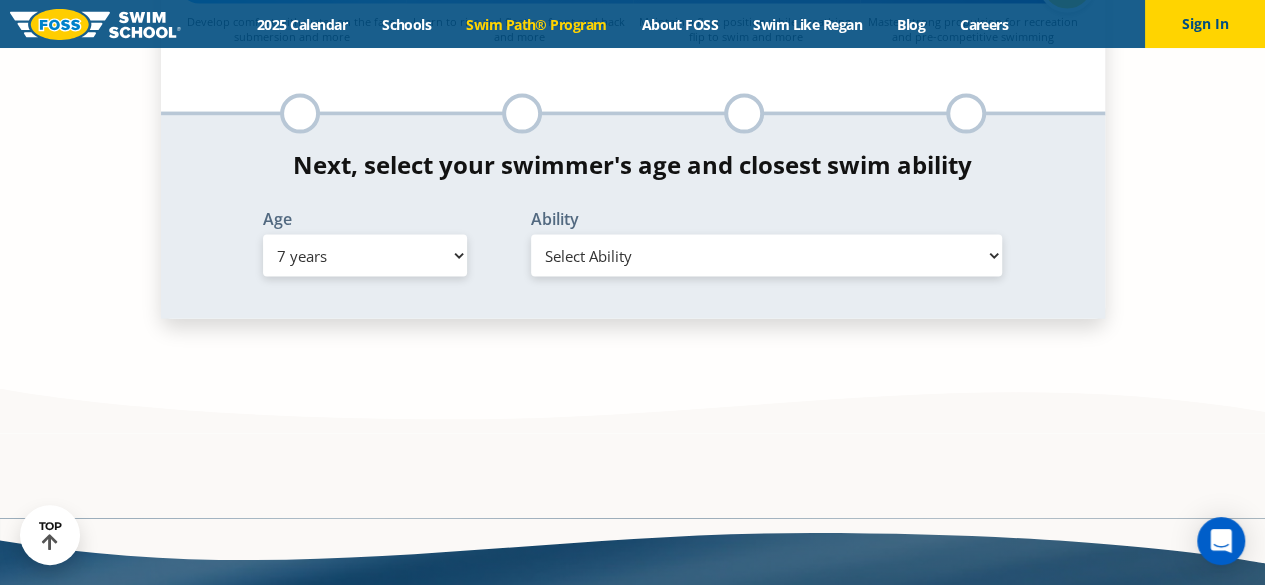 click on "Select Age 6 months - 1 year 1 year 2 years 3 years 4 years 5 years 6 years 7 years 8 years 9 years 10 years  11 years  12 years  13 years  14 years  15 years  16 years  17 years  Adult (18 years +)" at bounding box center [365, 256] 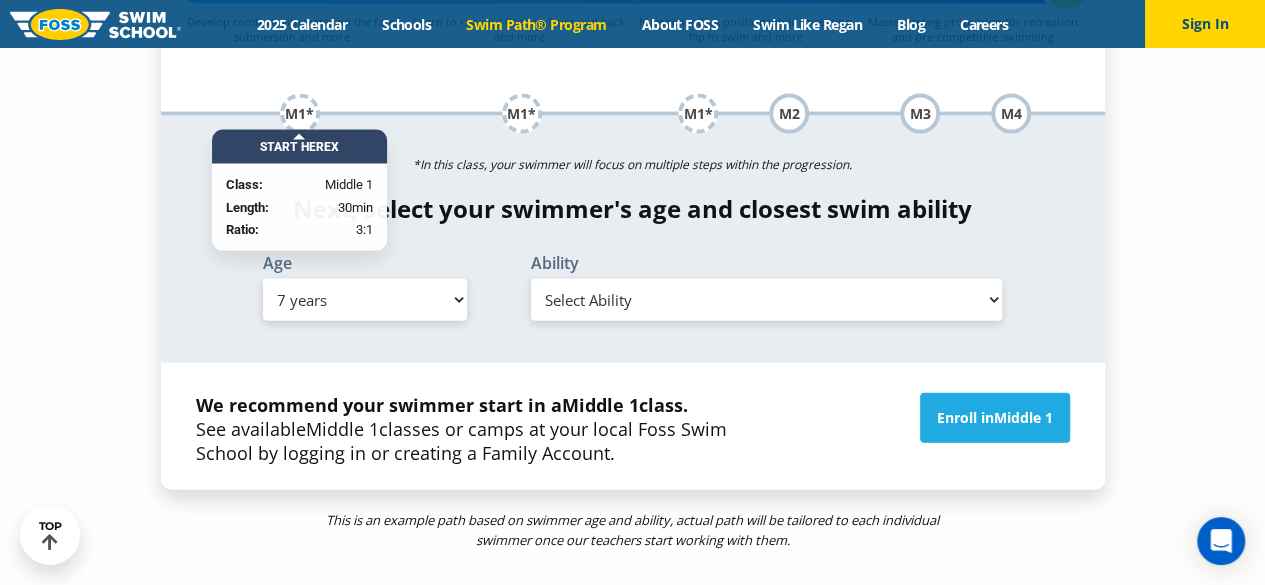 click on "Select Age 6 months - 1 year 1 year 2 years 3 years 4 years 5 years 6 years 7 years 8 years 9 years 10 years  11 years  12 years  13 years  14 years  15 years  16 years  17 years  Adult (18 years +)" at bounding box center [365, 300] 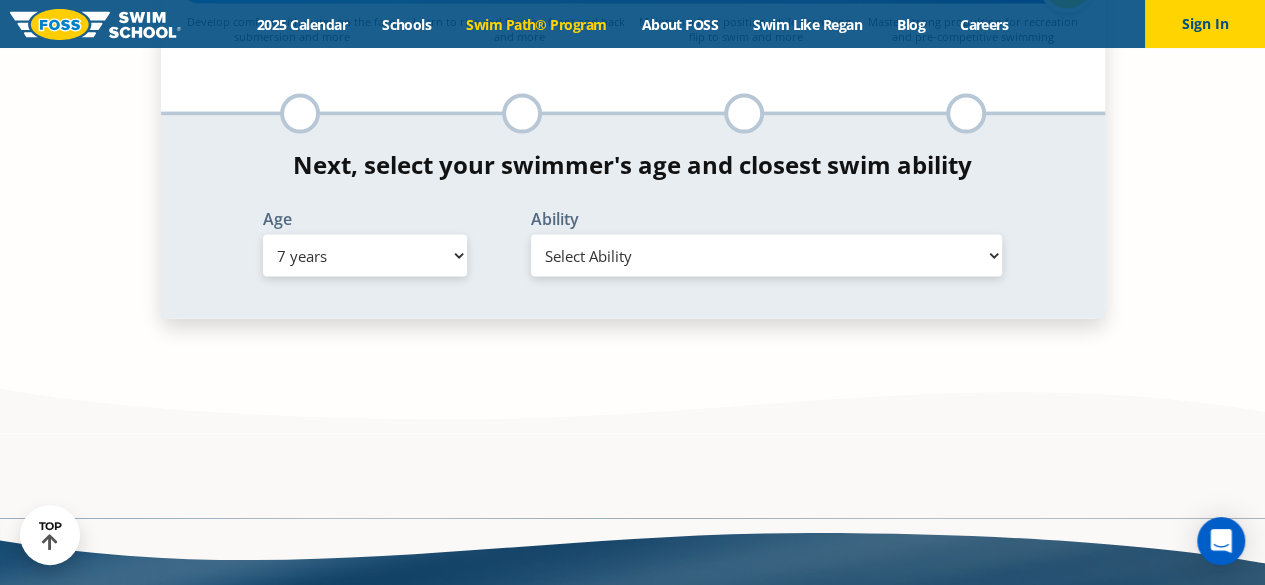 click on "Select Ability First in-water experience When in the water, reliant on a life jacket or floatation device Uncomfortable putting face in the water AND/OR getting water on ears while floating on back Swims front crawl and backstroke for 25 ft with a flip from stomach to back to breathe Able to swim front crawl 40 ft, backstroke 40 ft AND breaststroke 15 ft Able to swim each stroke - front crawl and backstroke 60 ft AND breaststroke and butterfly at least 30 ft Swims each stroke: front crawl and backstroke 75 ft AND breaststroke, butterfly 60 ft  Know turns and finishes, 200 yard medley of all strokes and 300 yard front crawl with no breaks Unsure/or my swimmer does not fit within any of these" at bounding box center (767, 256) 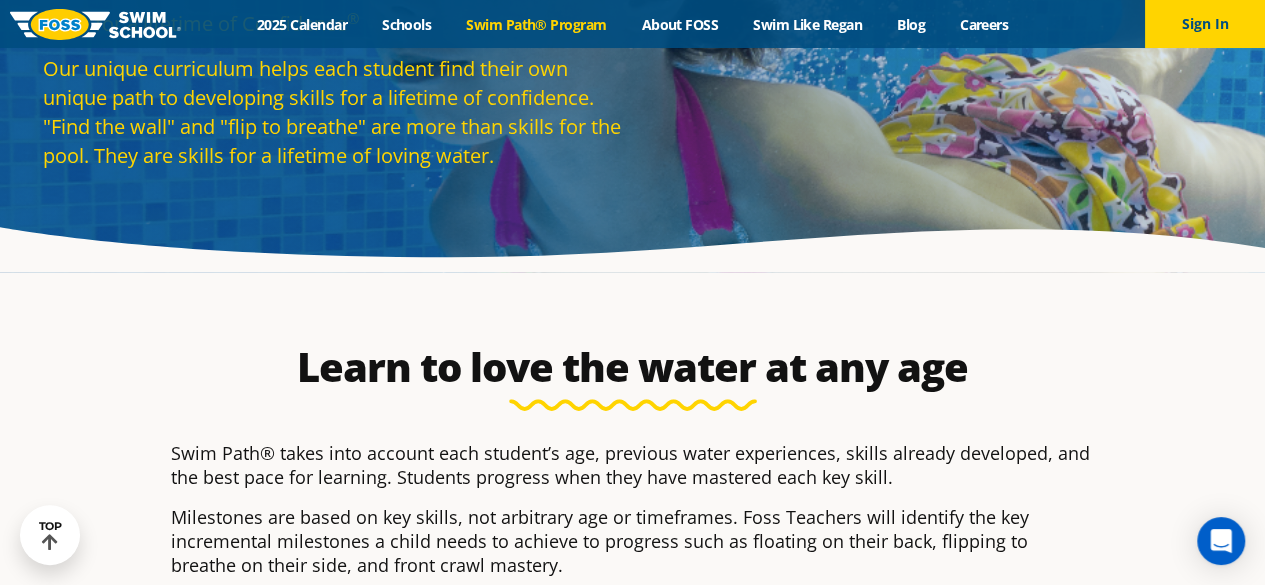 scroll, scrollTop: 0, scrollLeft: 0, axis: both 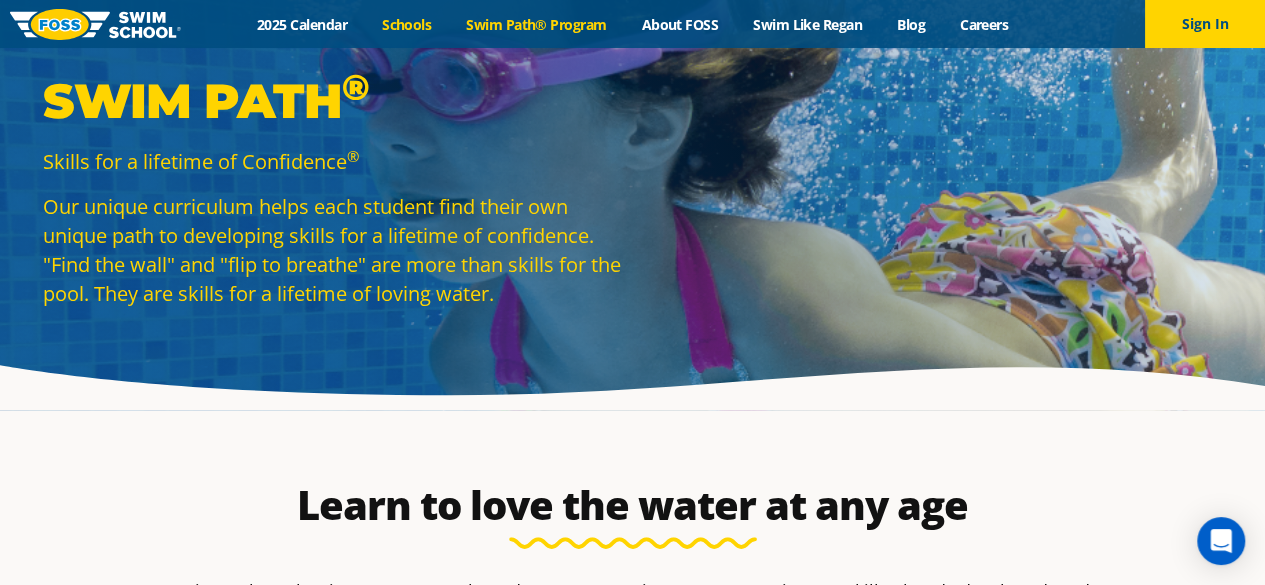 click on "Schools" at bounding box center (406, 24) 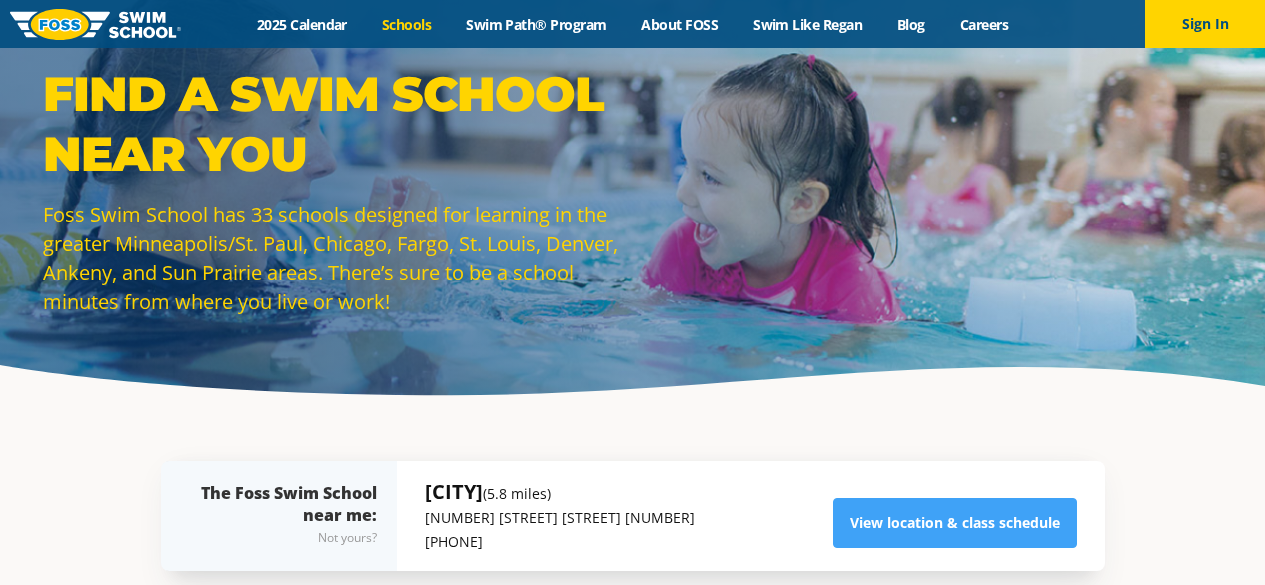 scroll, scrollTop: 0, scrollLeft: 0, axis: both 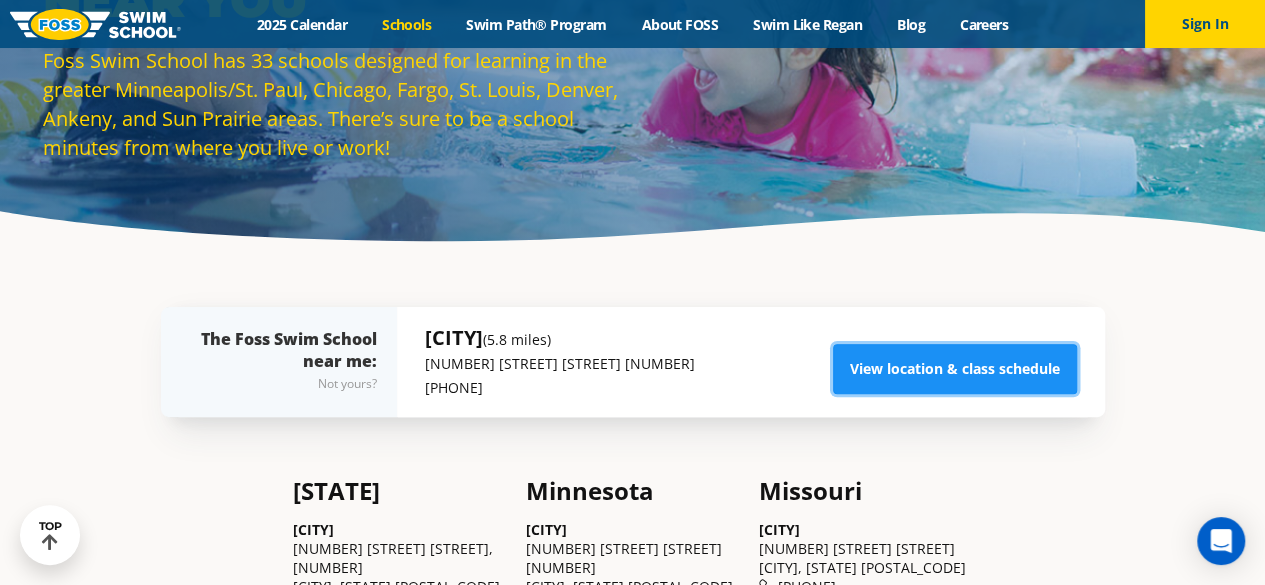 click on "View location & class schedule" at bounding box center [955, 369] 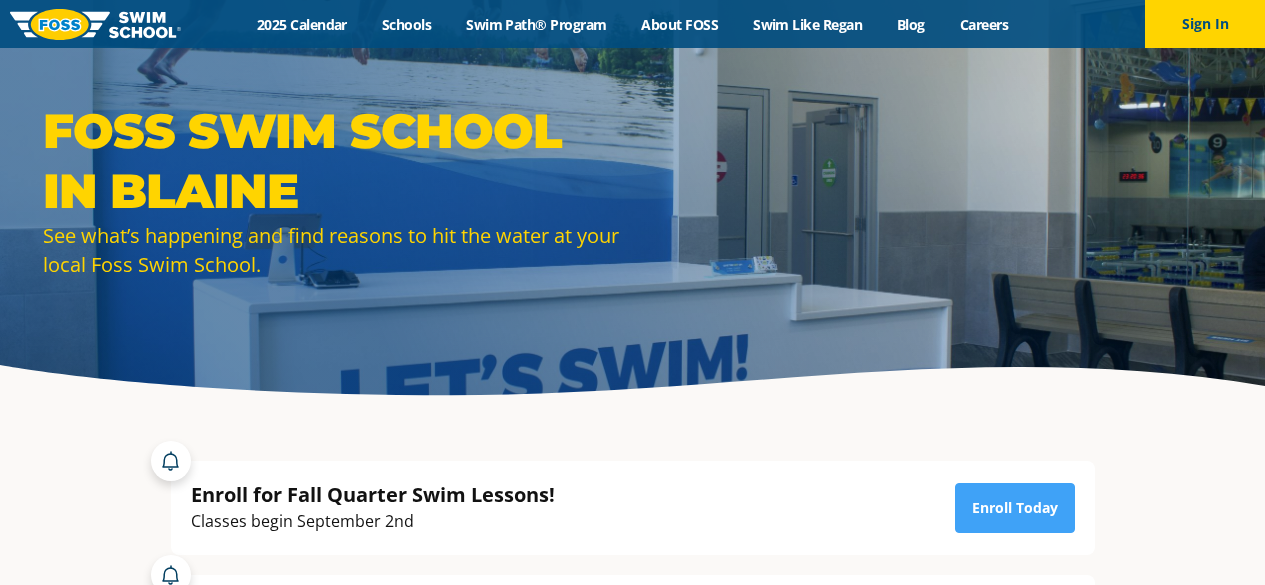 scroll, scrollTop: 0, scrollLeft: 0, axis: both 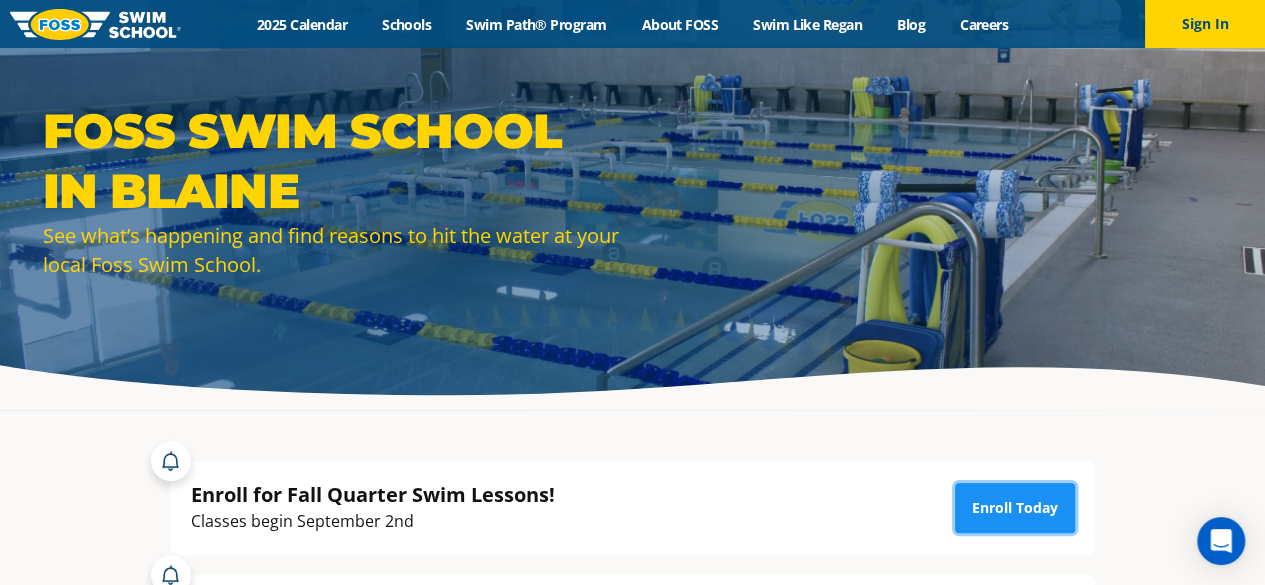 click on "Enroll Today" at bounding box center (1015, 508) 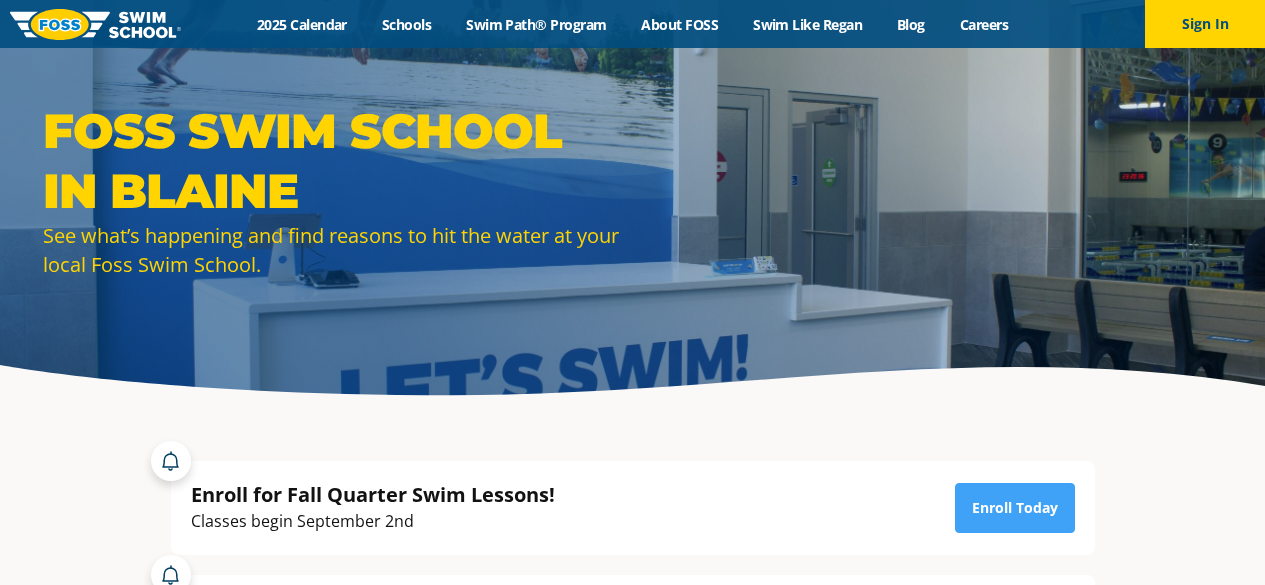 scroll, scrollTop: 0, scrollLeft: 0, axis: both 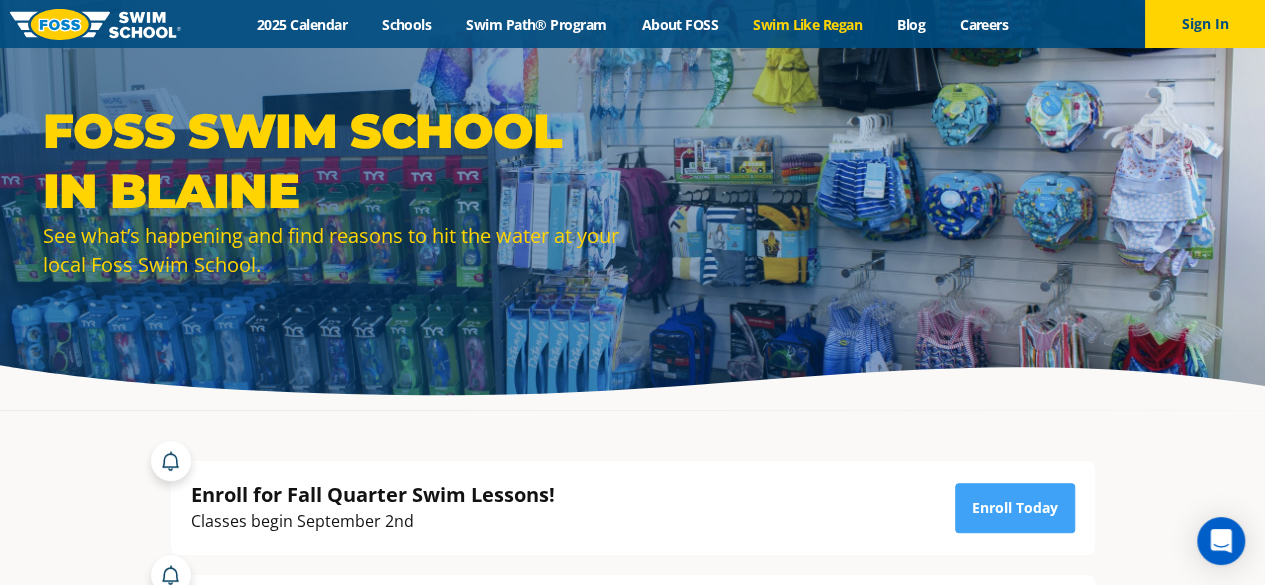 click on "Swim Like Regan" at bounding box center [808, 24] 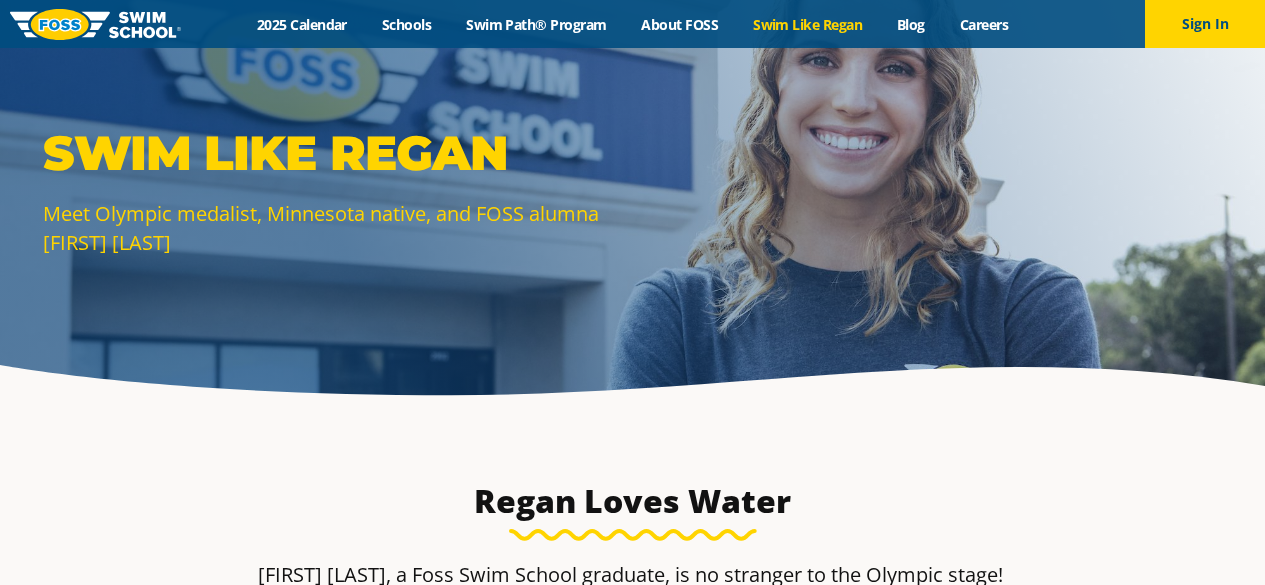 click on "About FOSS" at bounding box center (680, 24) 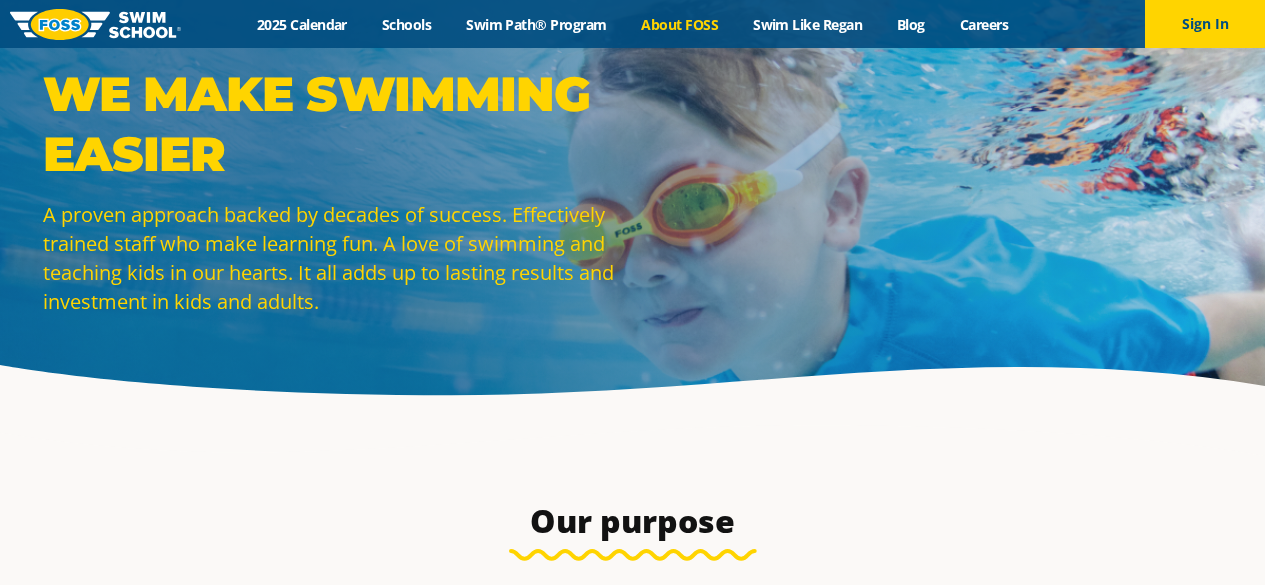 scroll, scrollTop: 0, scrollLeft: 0, axis: both 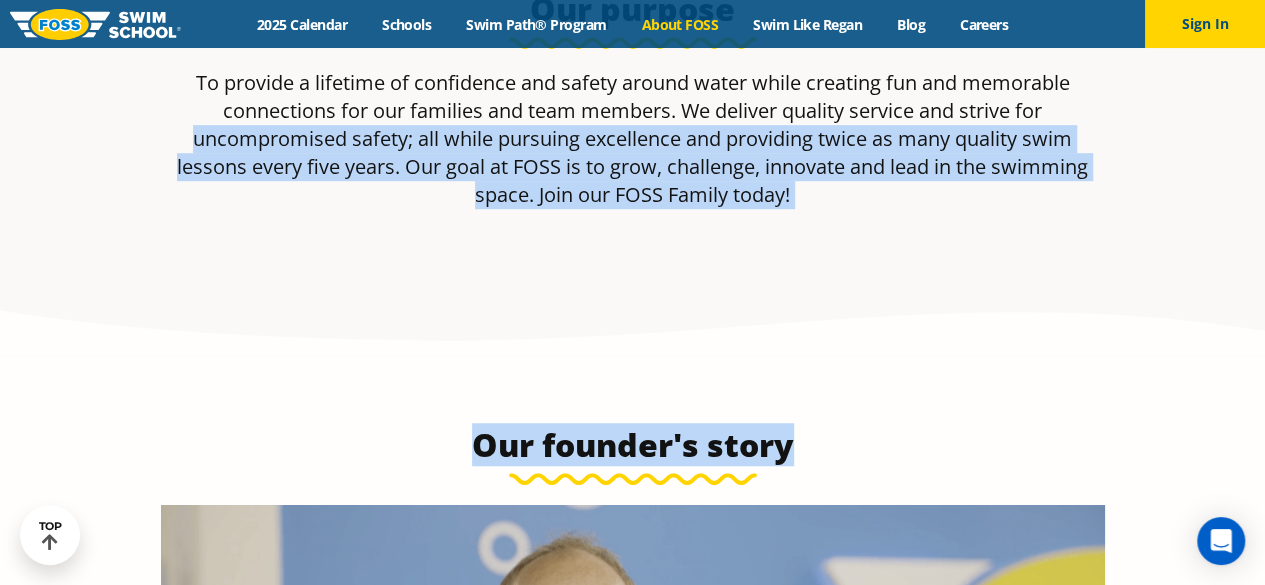 drag, startPoint x: 1259, startPoint y: 198, endPoint x: 1260, endPoint y: 362, distance: 164.00305 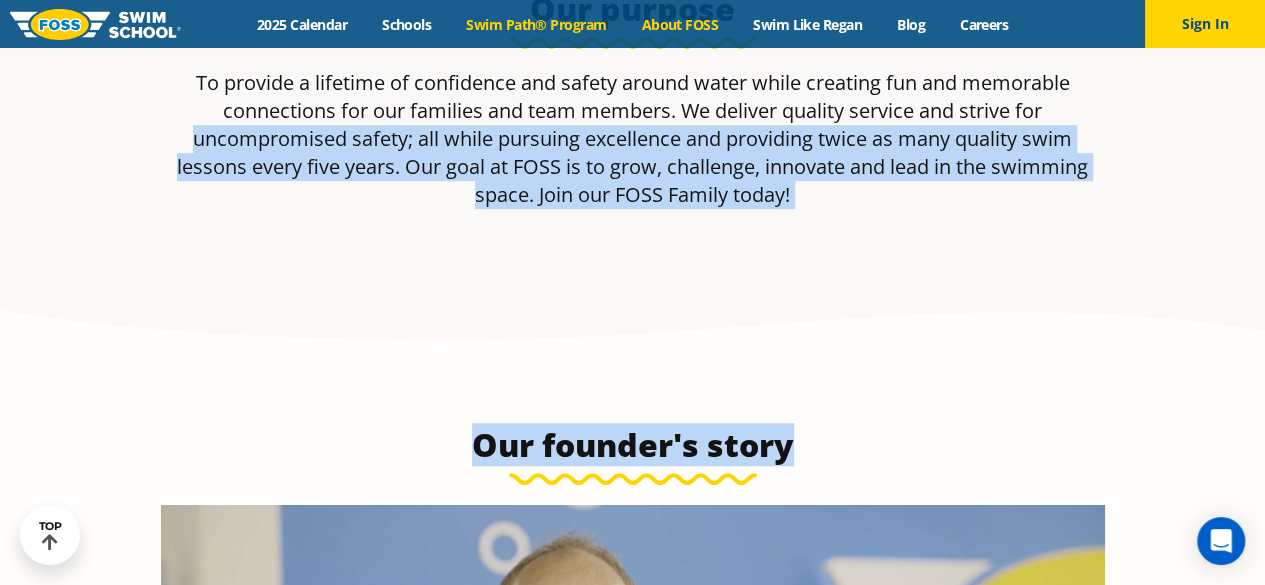 click on "Swim Path® Program" at bounding box center [536, 24] 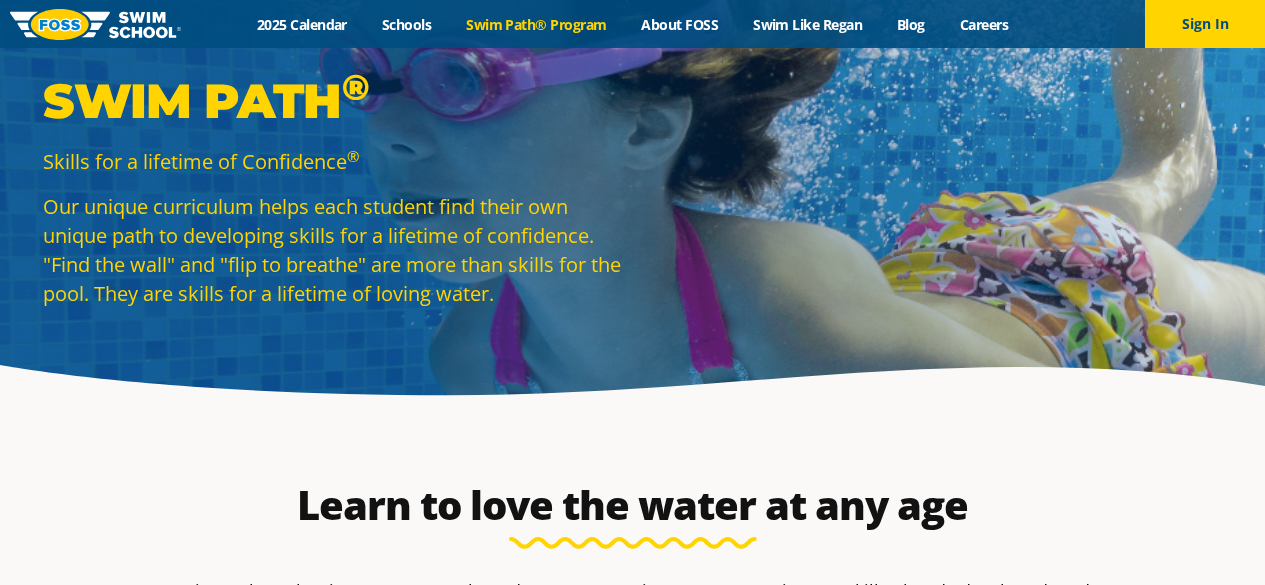scroll, scrollTop: 512, scrollLeft: 0, axis: vertical 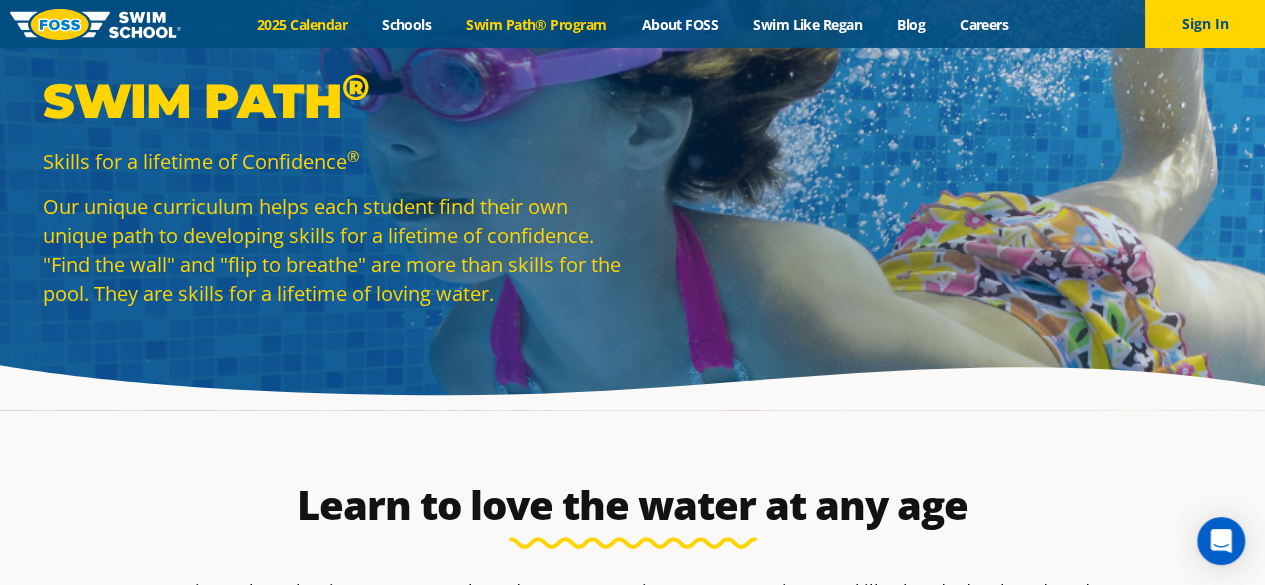 click on "2025 Calendar" at bounding box center [301, 24] 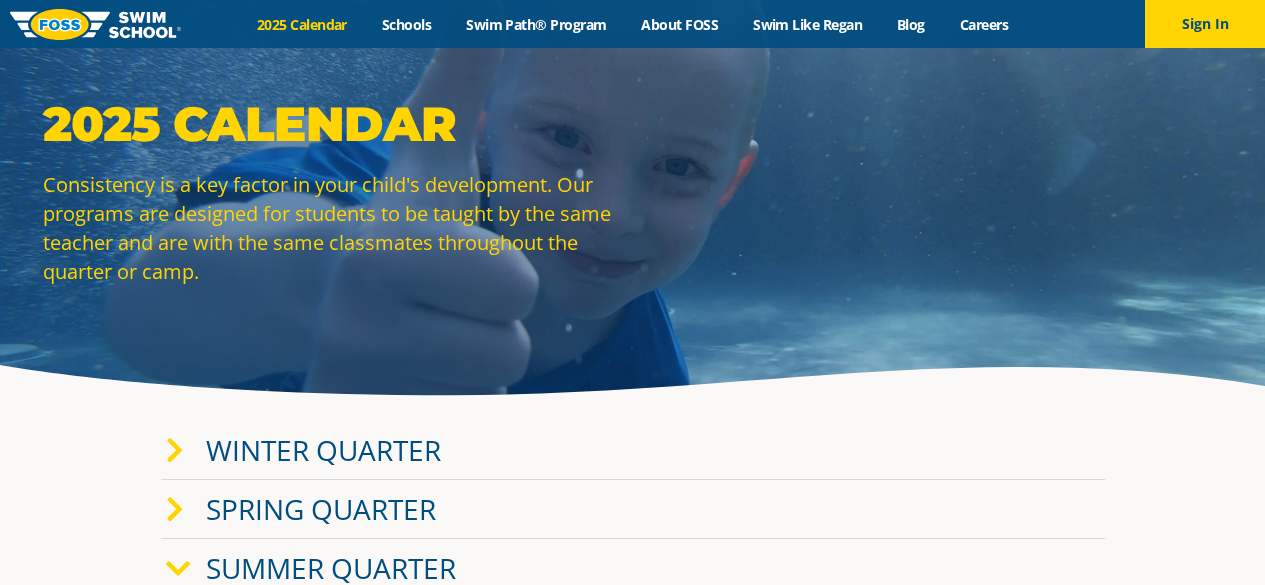 scroll, scrollTop: 0, scrollLeft: 0, axis: both 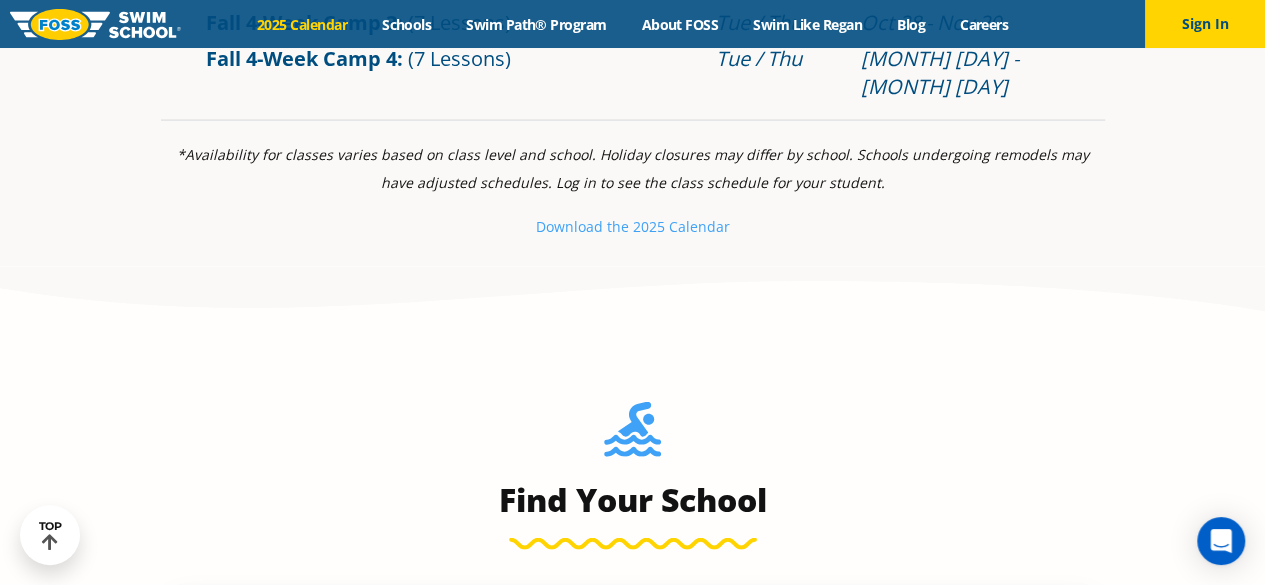 click on "View location & class schedule" at bounding box center (955, 652) 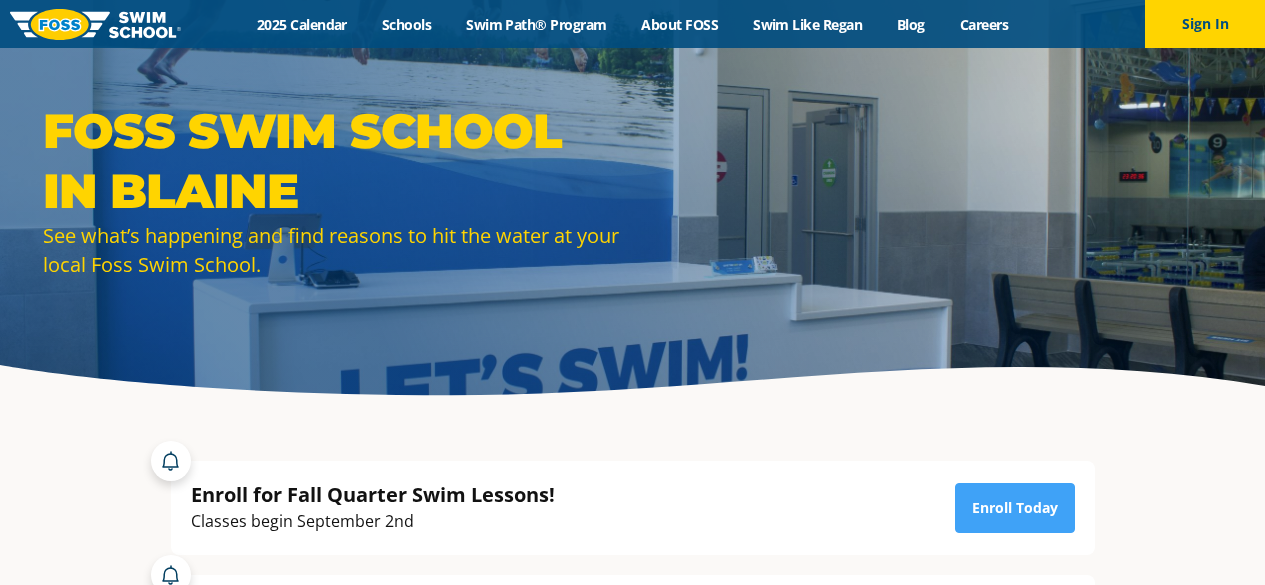 scroll, scrollTop: 0, scrollLeft: 0, axis: both 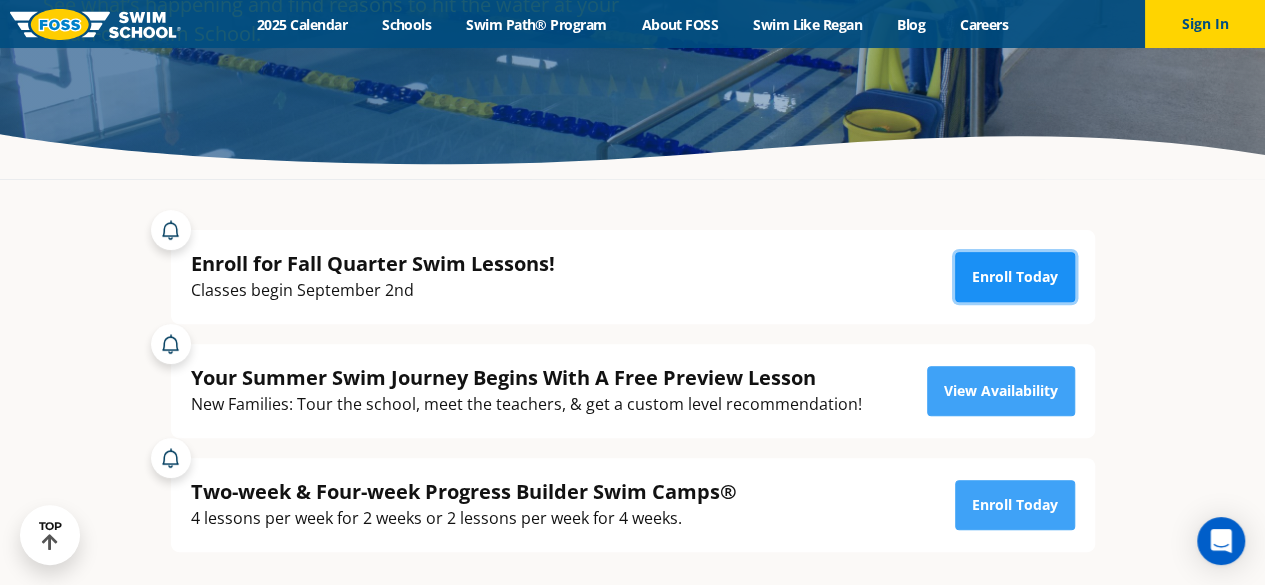click on "Enroll Today" at bounding box center [1015, 277] 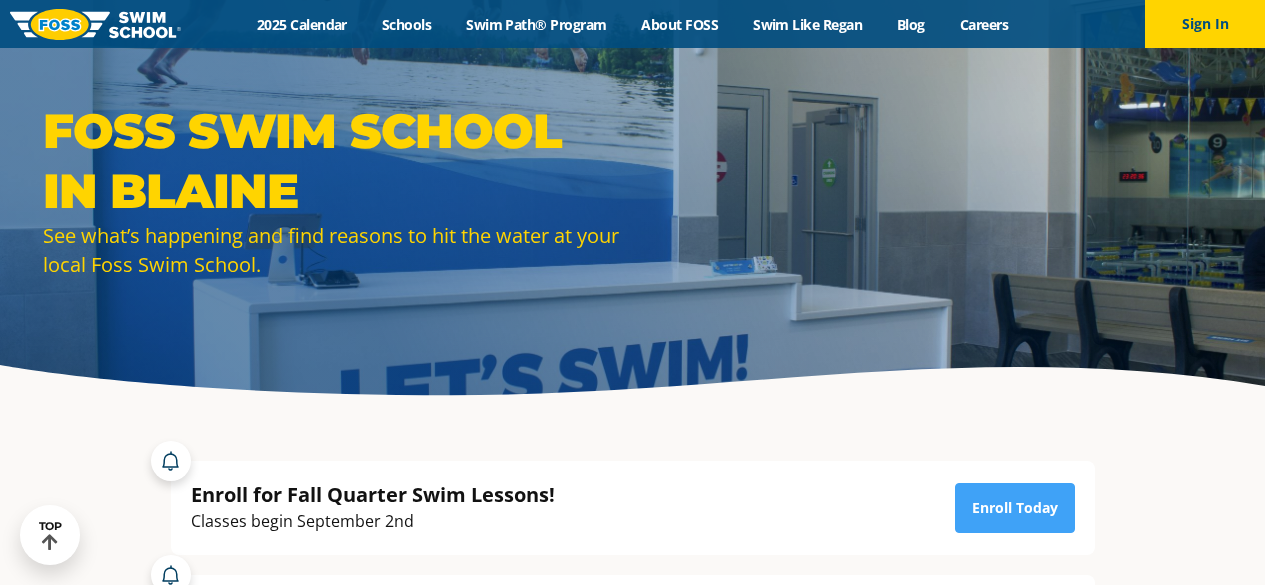 scroll, scrollTop: 231, scrollLeft: 0, axis: vertical 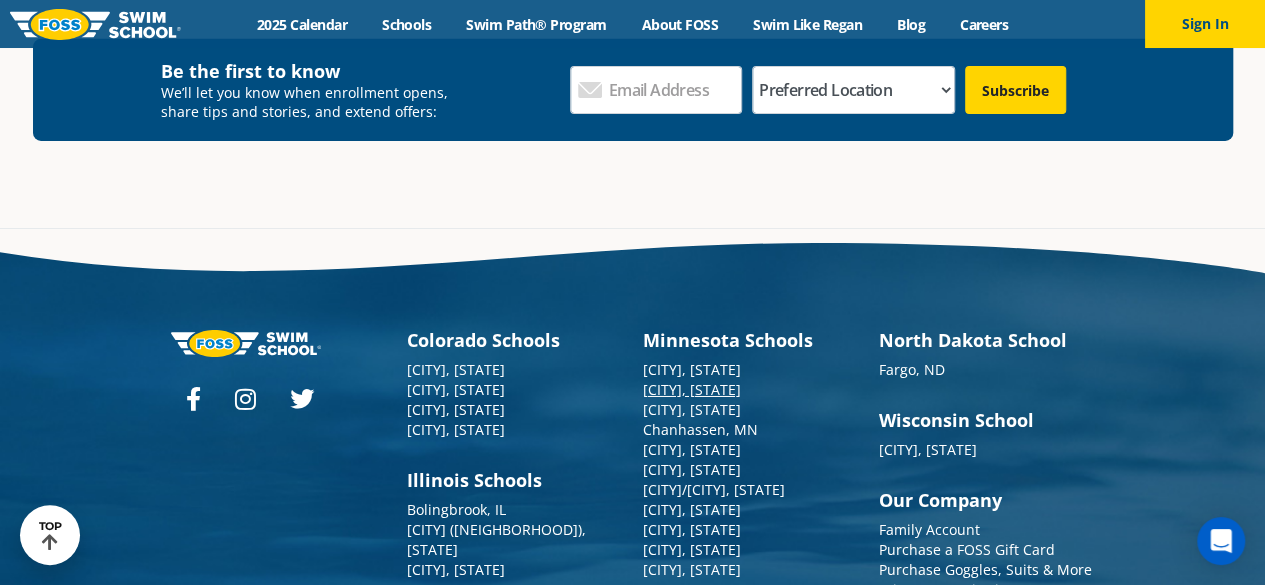 click on "[CITY], [STATE]" at bounding box center (692, 389) 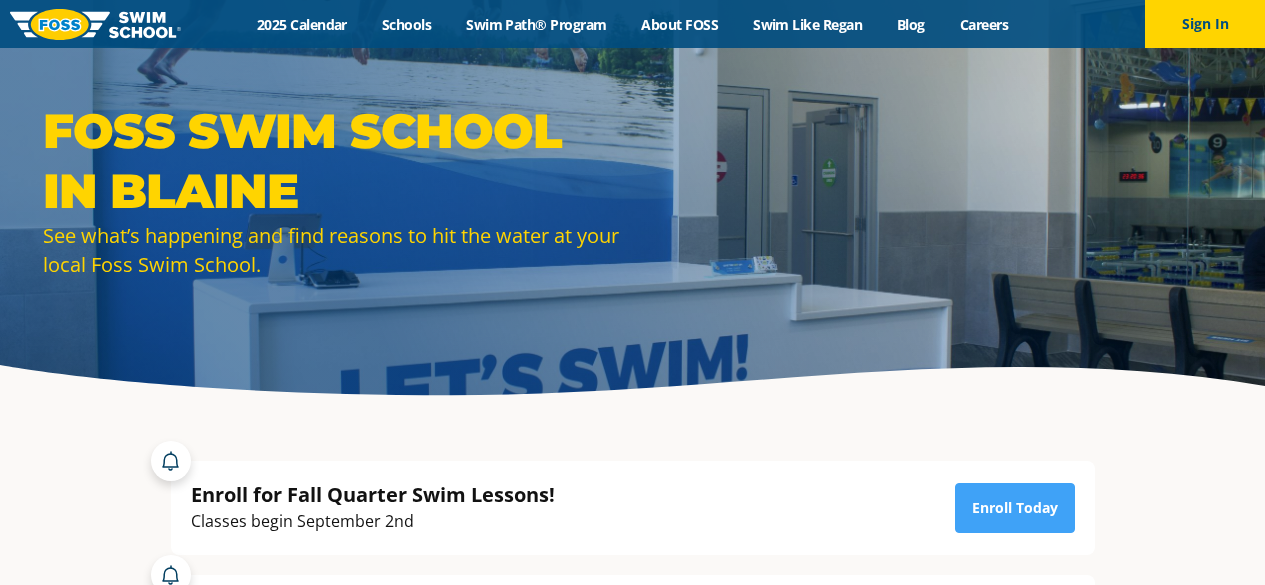 scroll, scrollTop: 0, scrollLeft: 0, axis: both 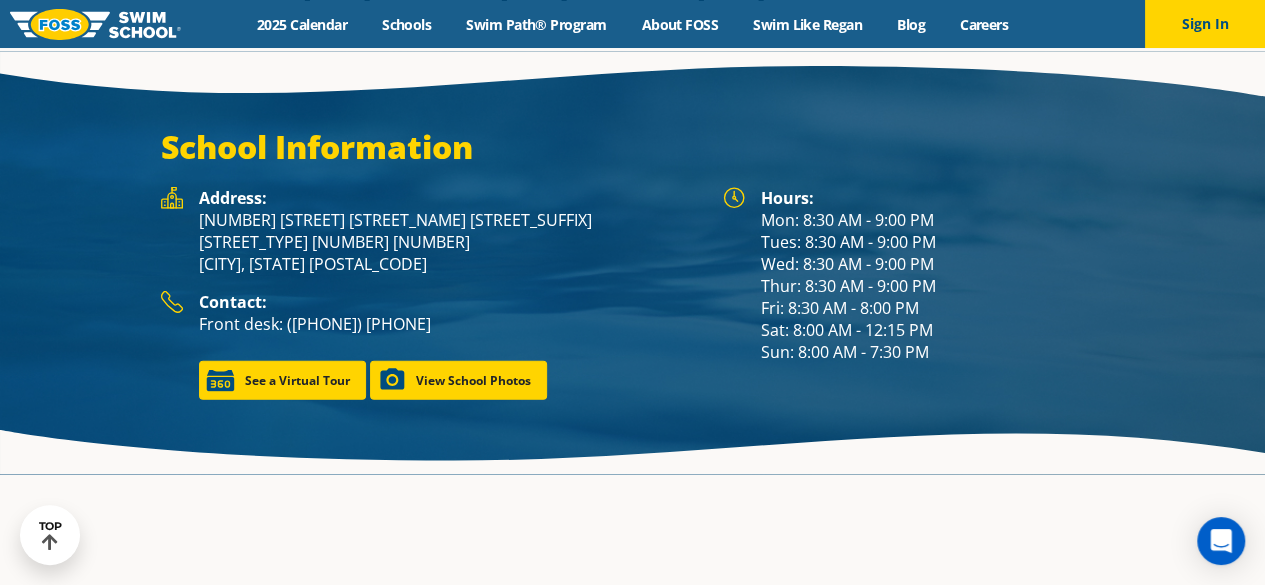 click on "Contact:" at bounding box center [233, 302] 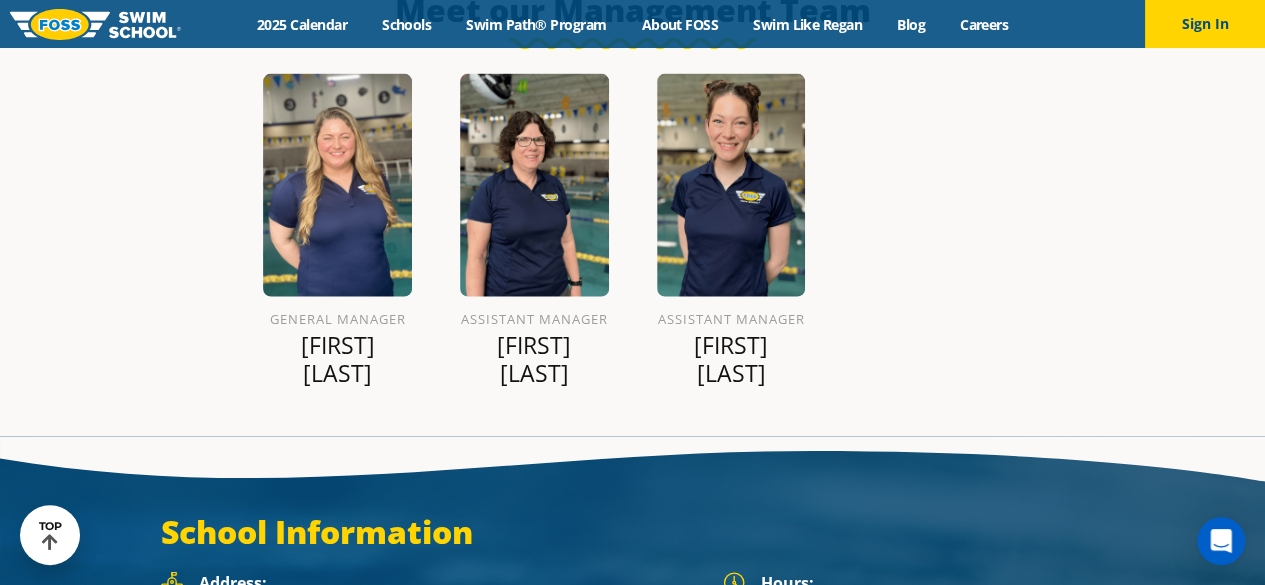 scroll, scrollTop: 0, scrollLeft: 0, axis: both 